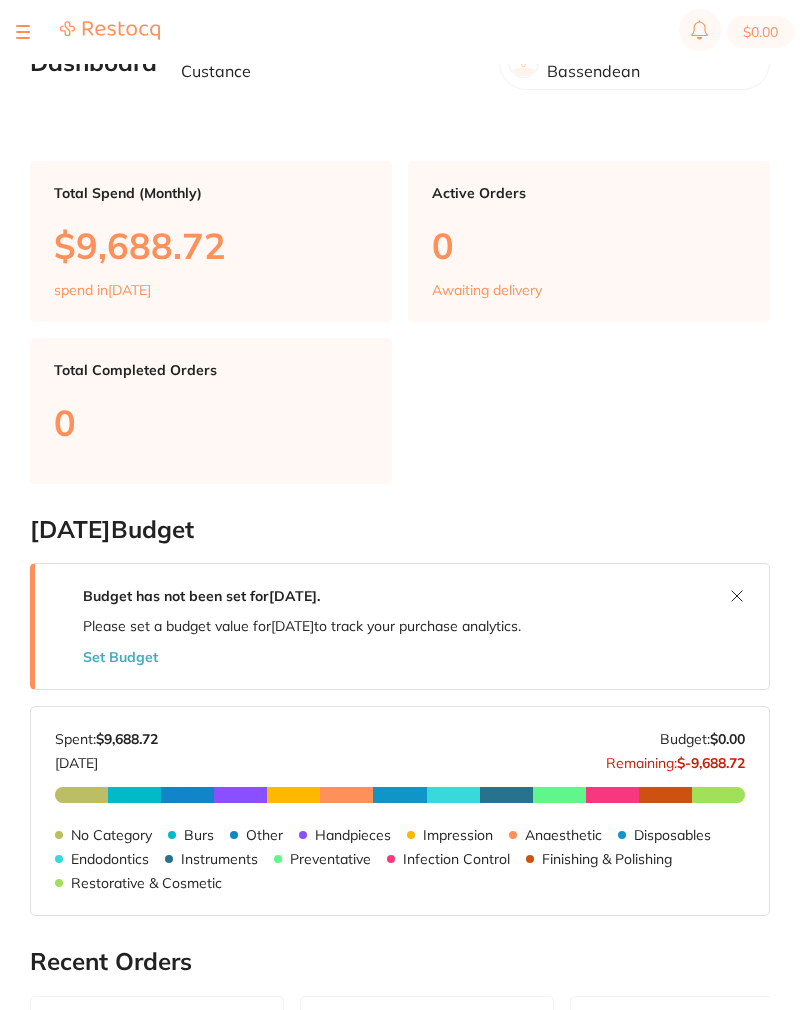 scroll, scrollTop: 0, scrollLeft: 0, axis: both 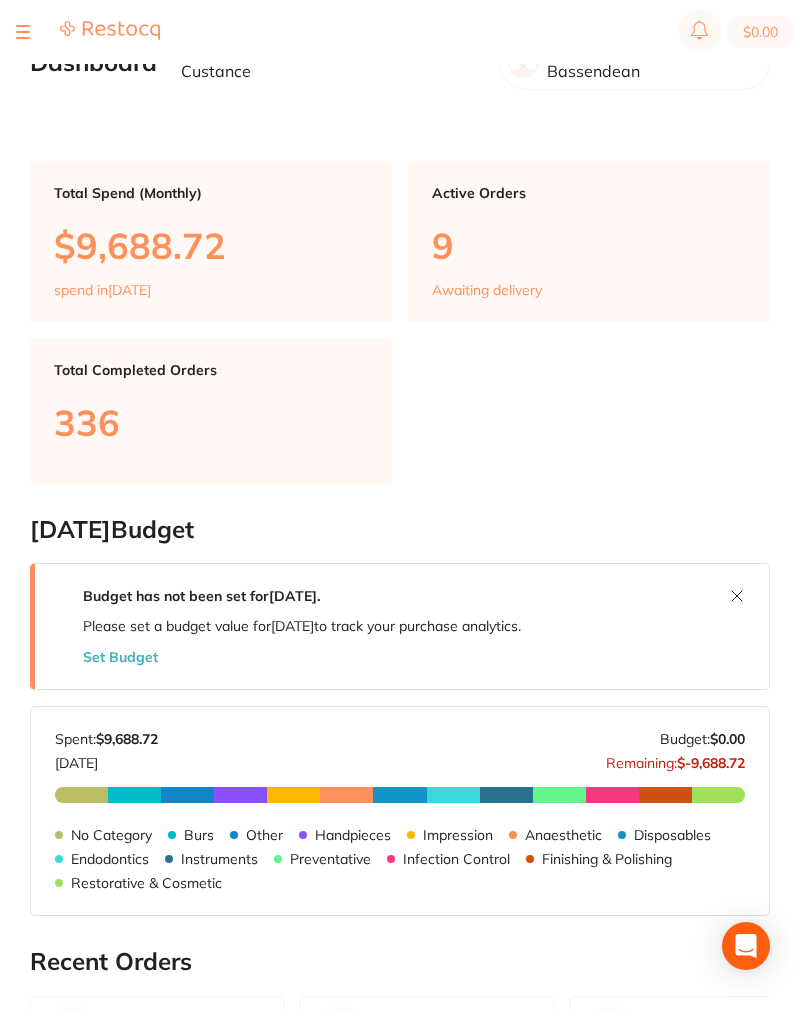 click at bounding box center (88, 32) 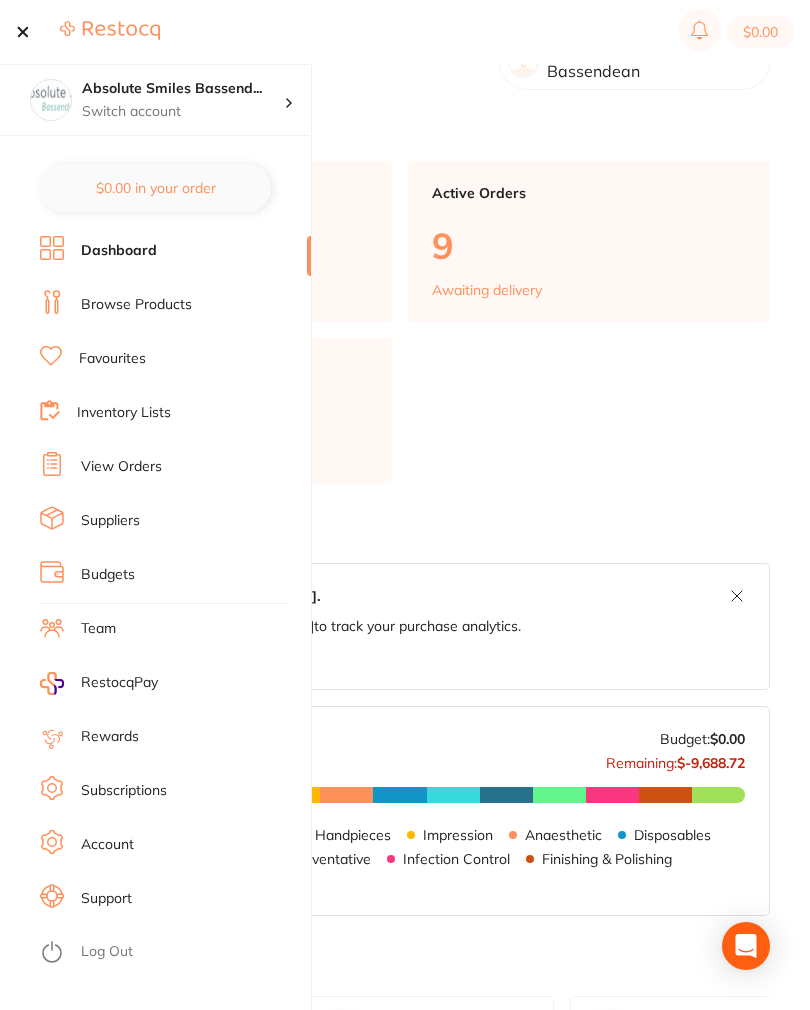 click on "View Orders" at bounding box center [121, 467] 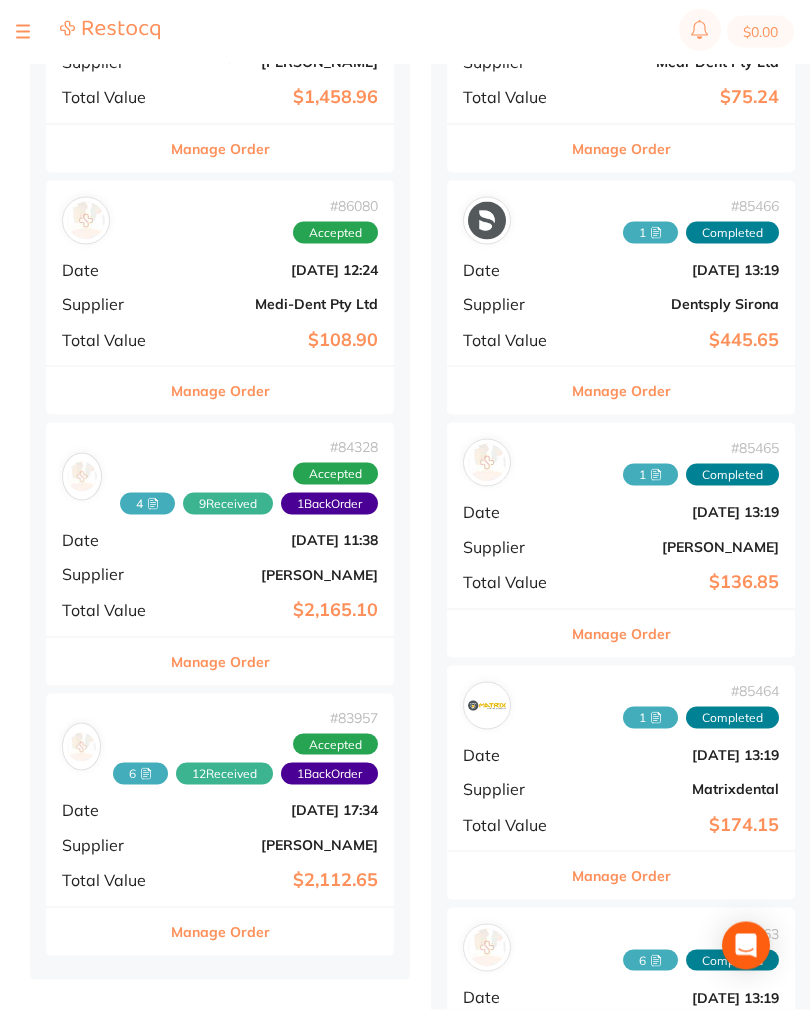 scroll, scrollTop: 1555, scrollLeft: 0, axis: vertical 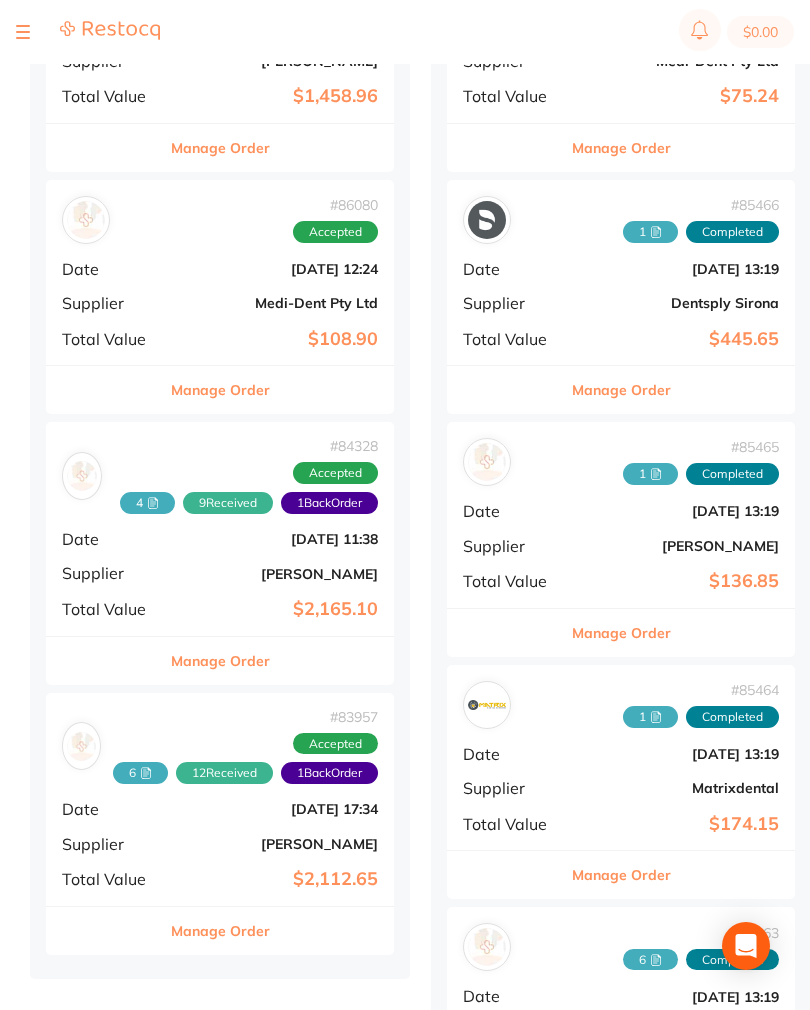 click on "[PERSON_NAME]" at bounding box center [278, 844] 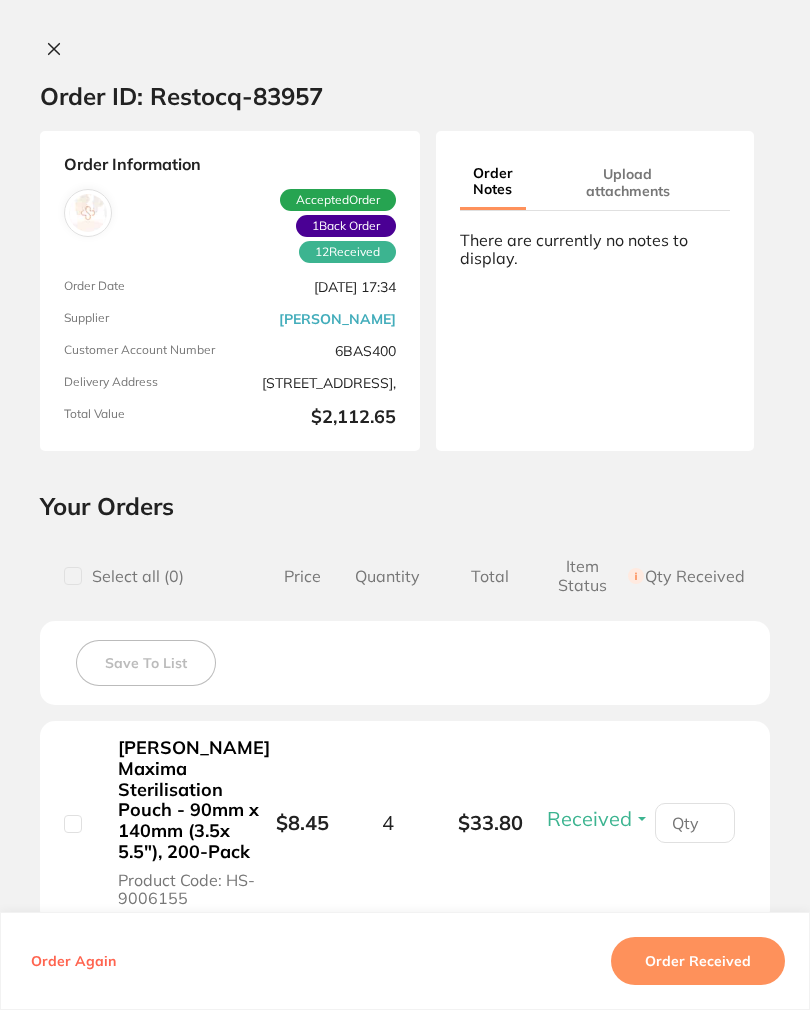 scroll, scrollTop: 0, scrollLeft: 0, axis: both 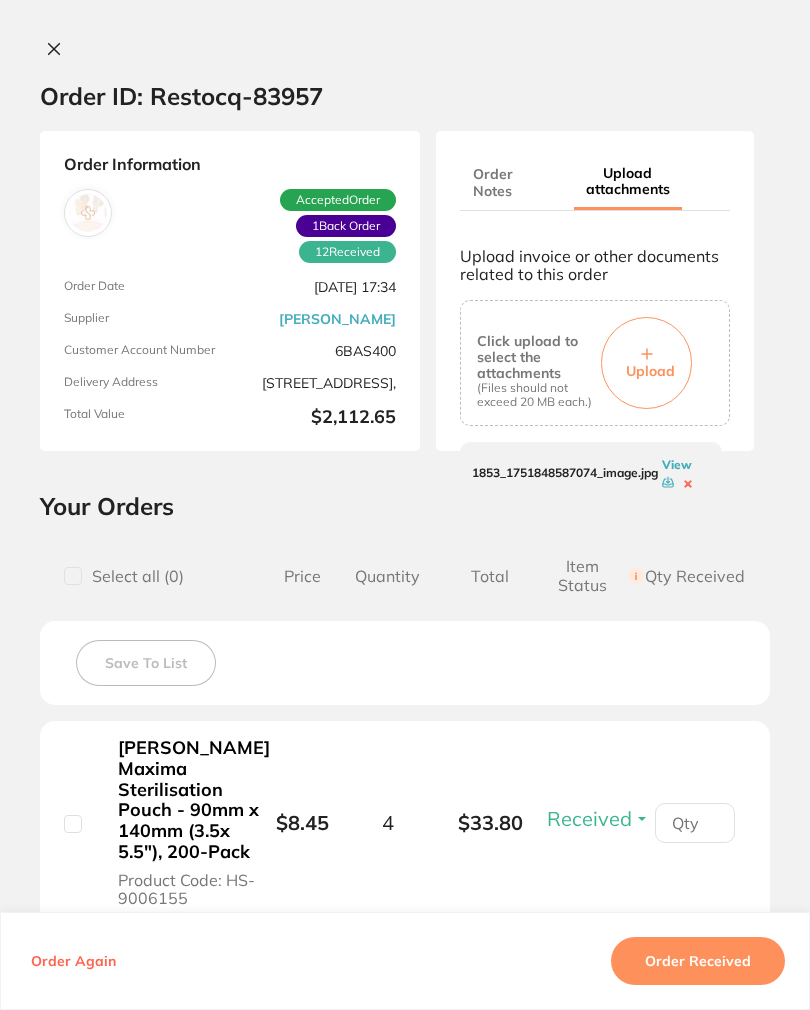 click on "Upload" at bounding box center (650, 371) 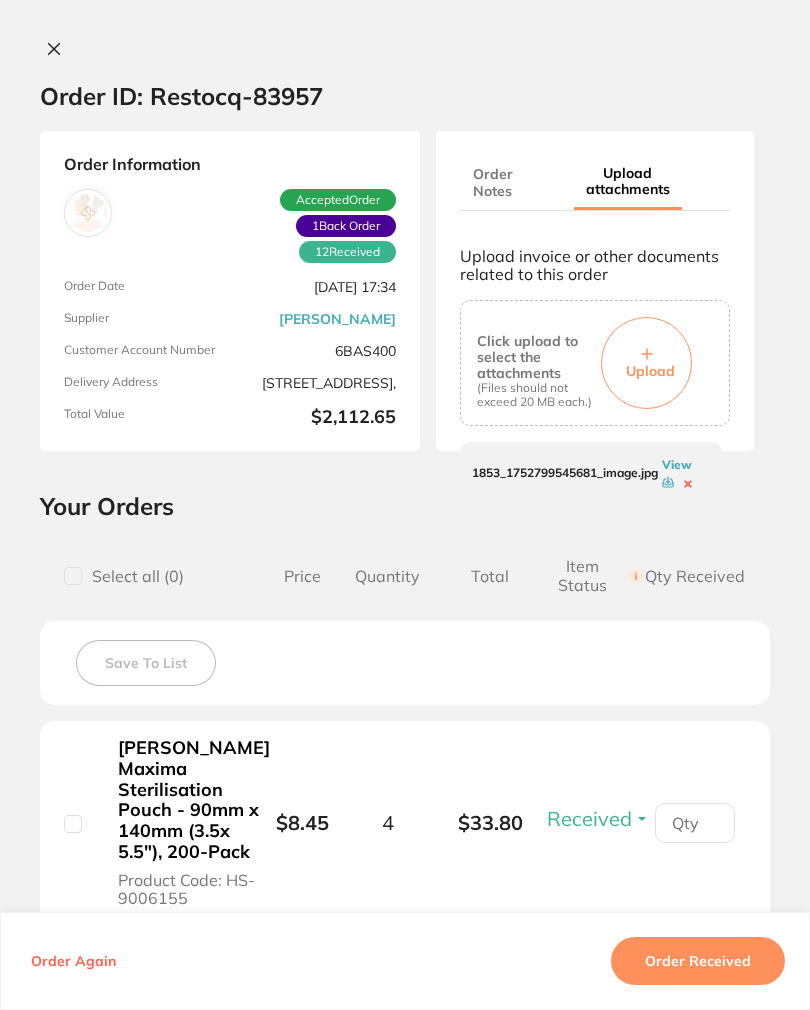 click on "Order Received" at bounding box center [698, 961] 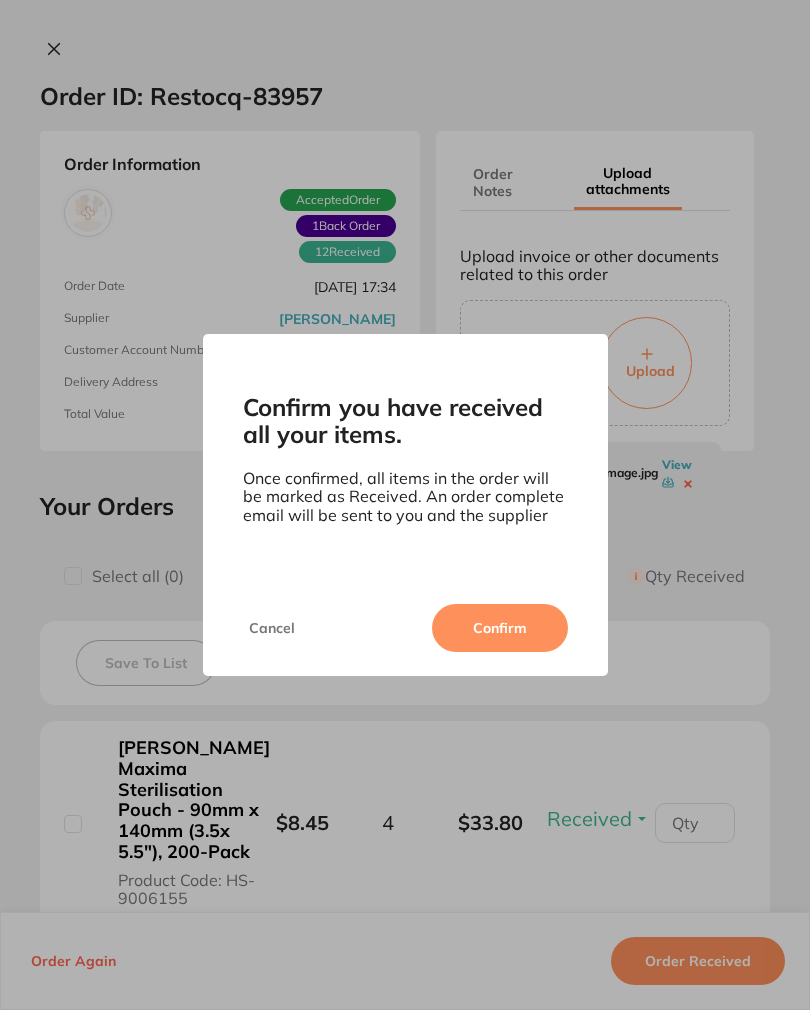 click on "Confirm" at bounding box center (500, 628) 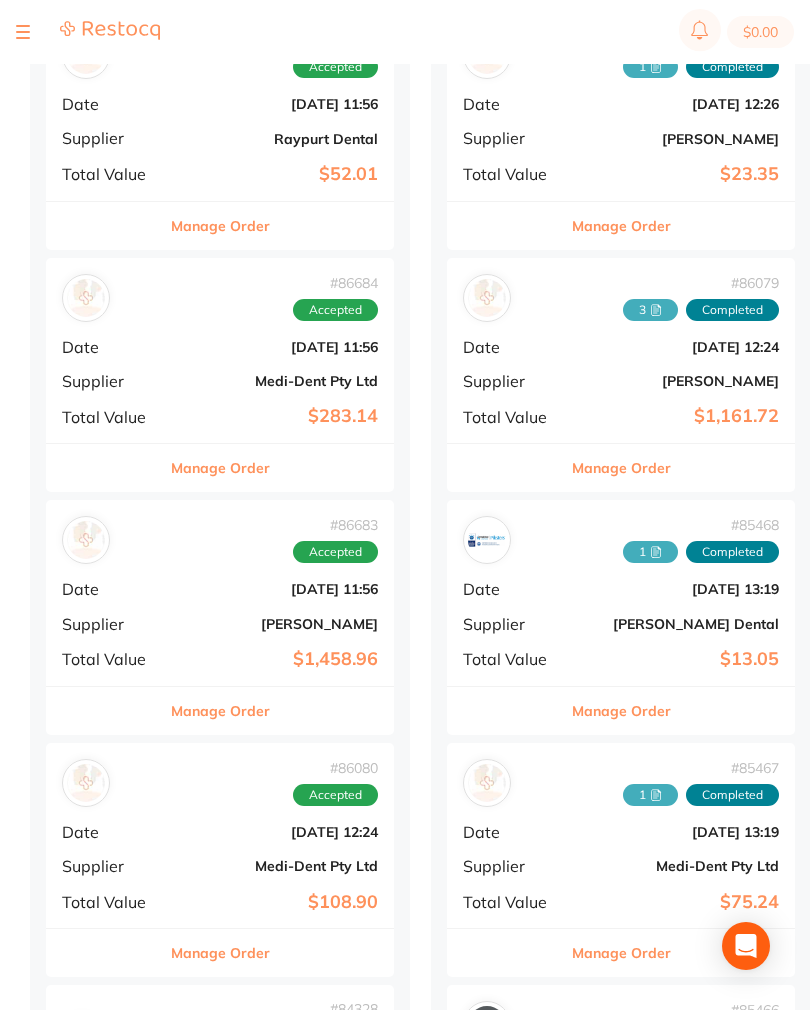 scroll, scrollTop: 991, scrollLeft: 0, axis: vertical 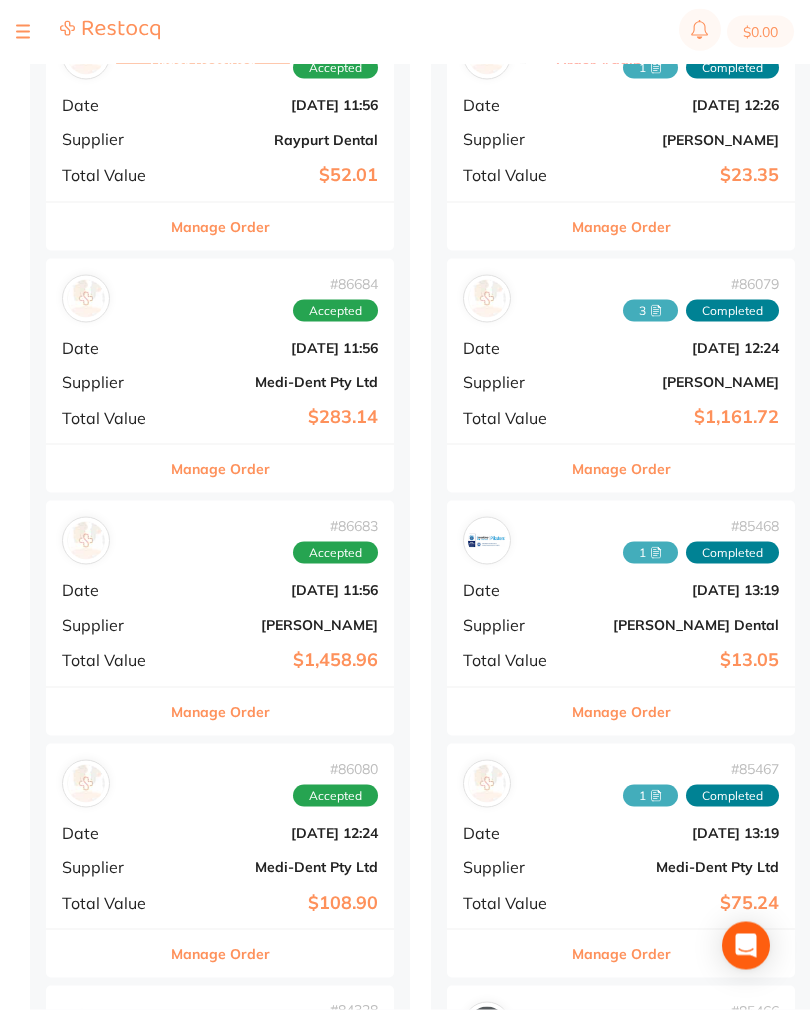 click on "[DATE] 11:56" at bounding box center (278, 590) 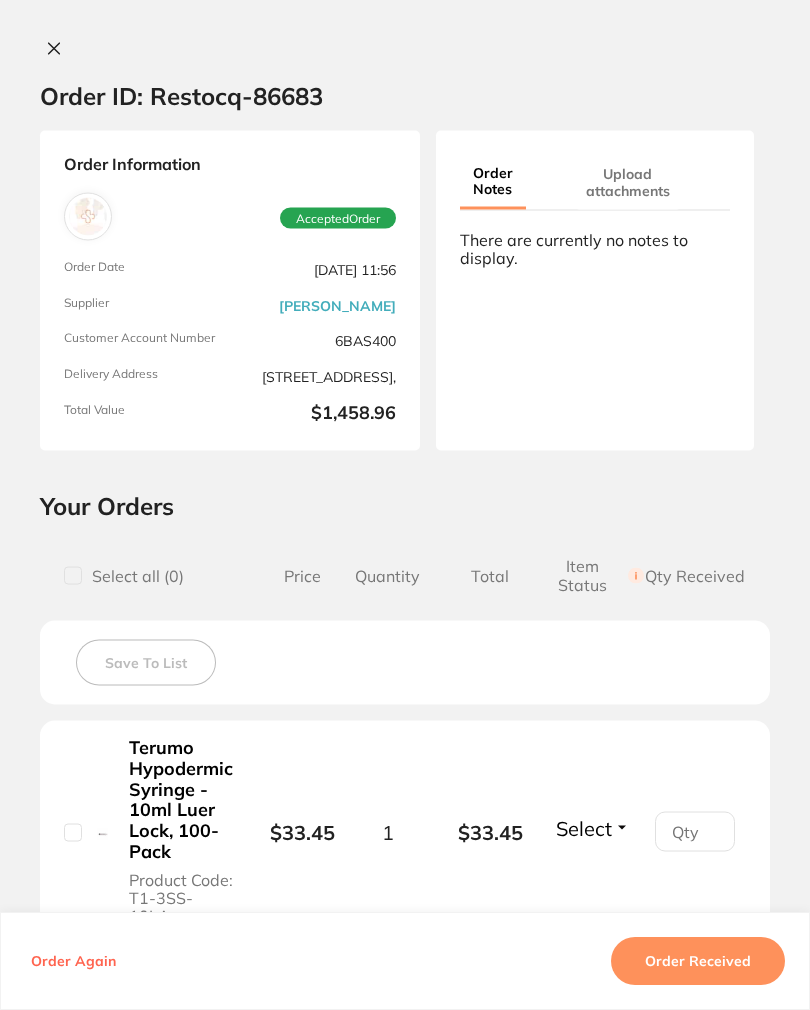 scroll, scrollTop: 992, scrollLeft: 0, axis: vertical 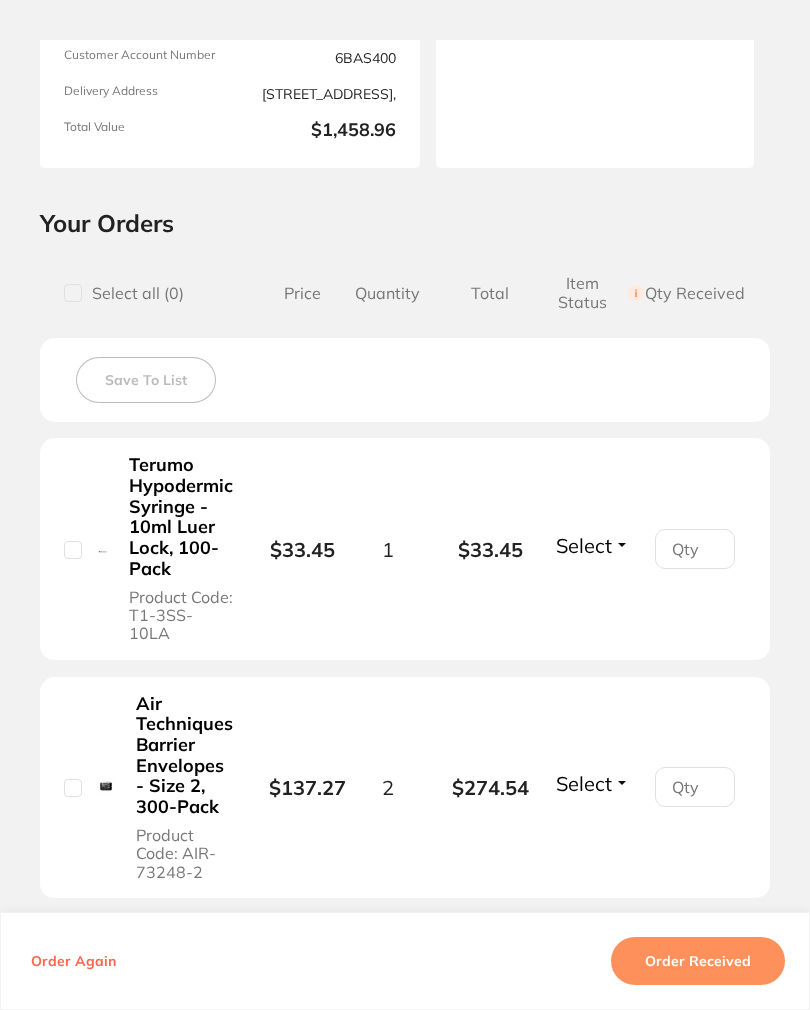 click on "Select" at bounding box center (584, 545) 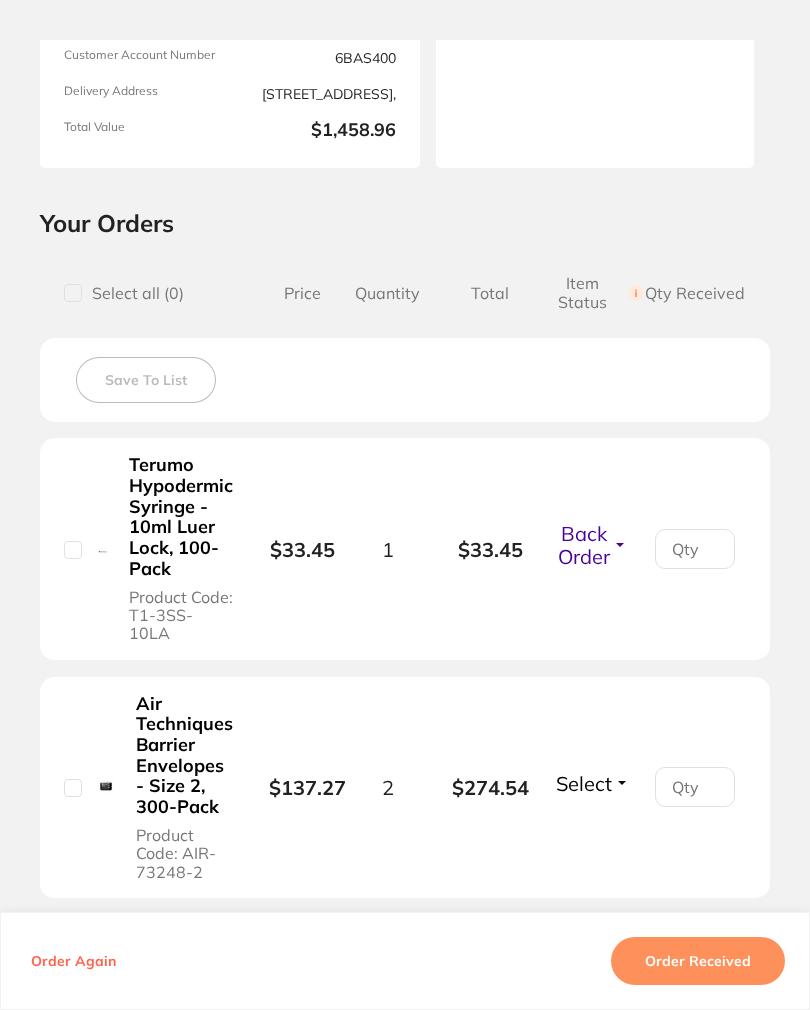 click on "Select" at bounding box center (584, 783) 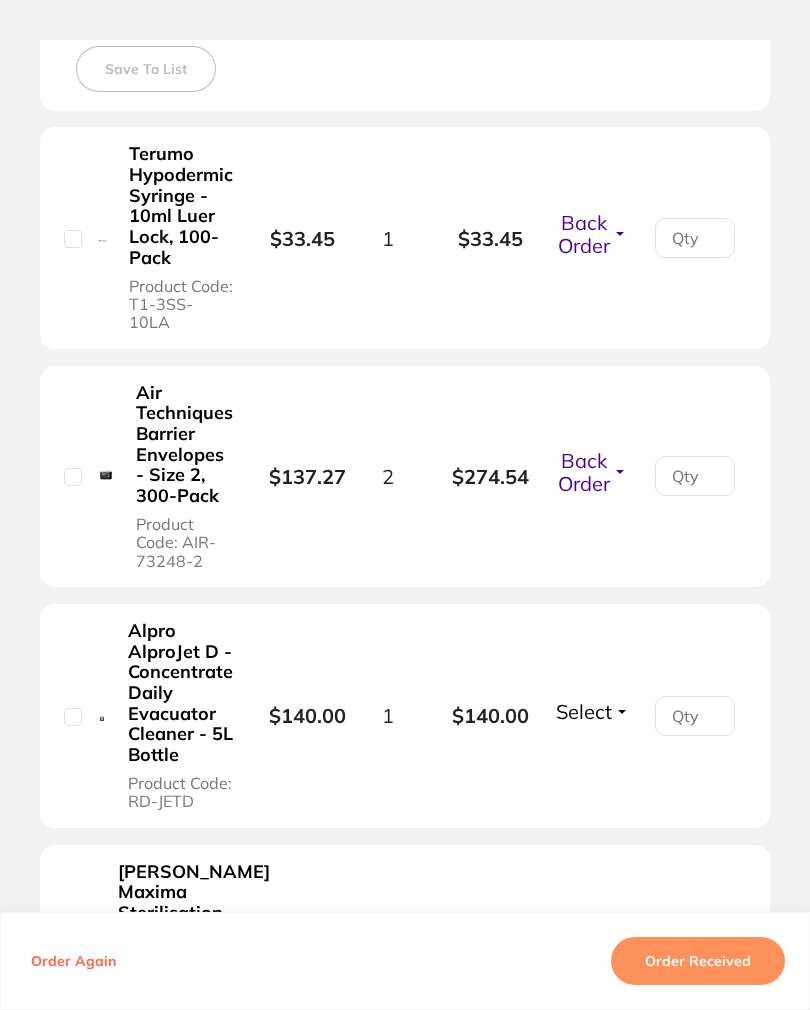 scroll, scrollTop: 680, scrollLeft: 0, axis: vertical 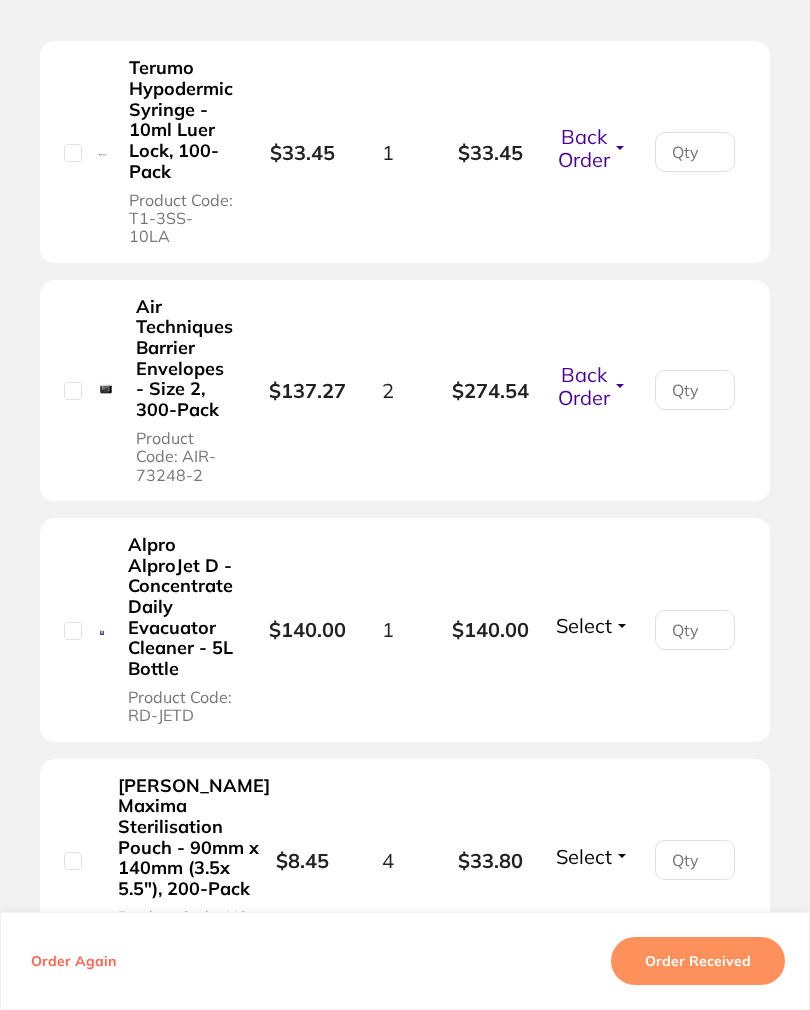 click on "Select" at bounding box center (584, 625) 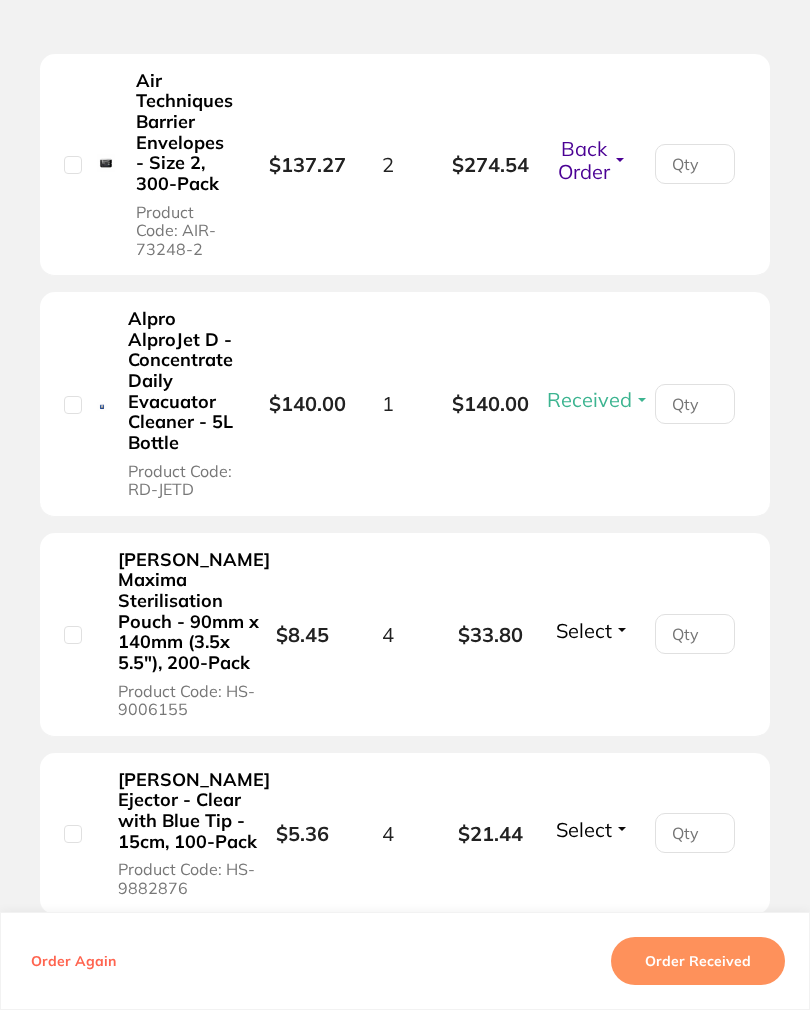 scroll, scrollTop: 927, scrollLeft: 0, axis: vertical 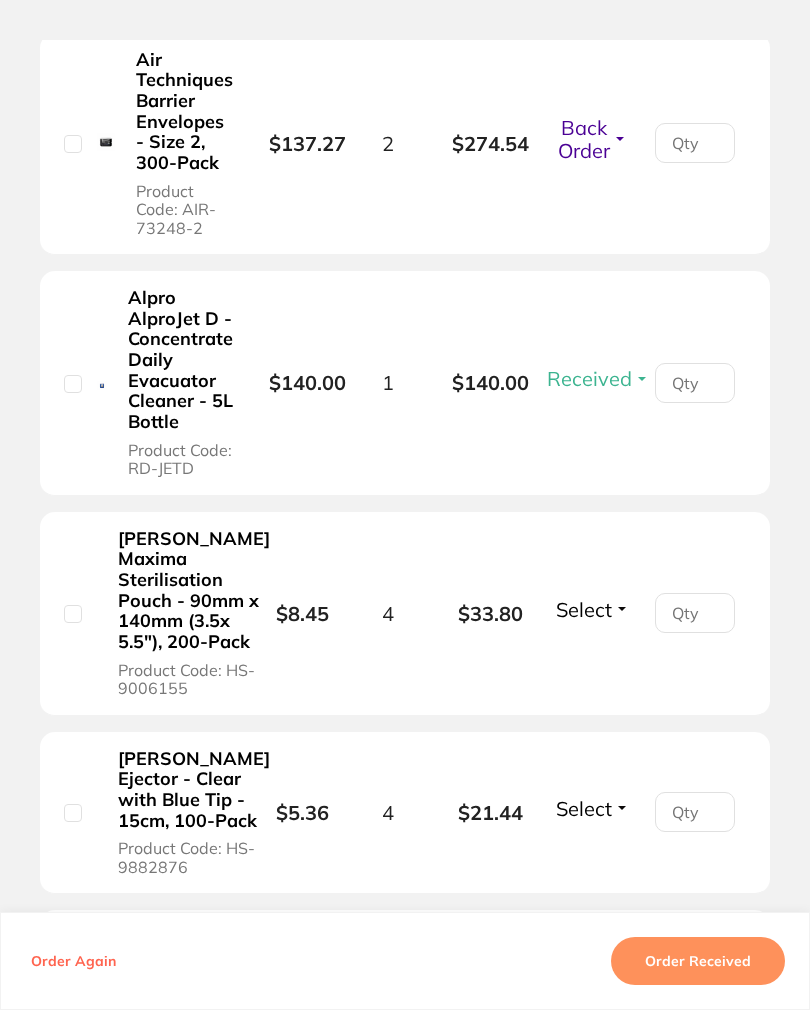 click on "Select" at bounding box center [584, 609] 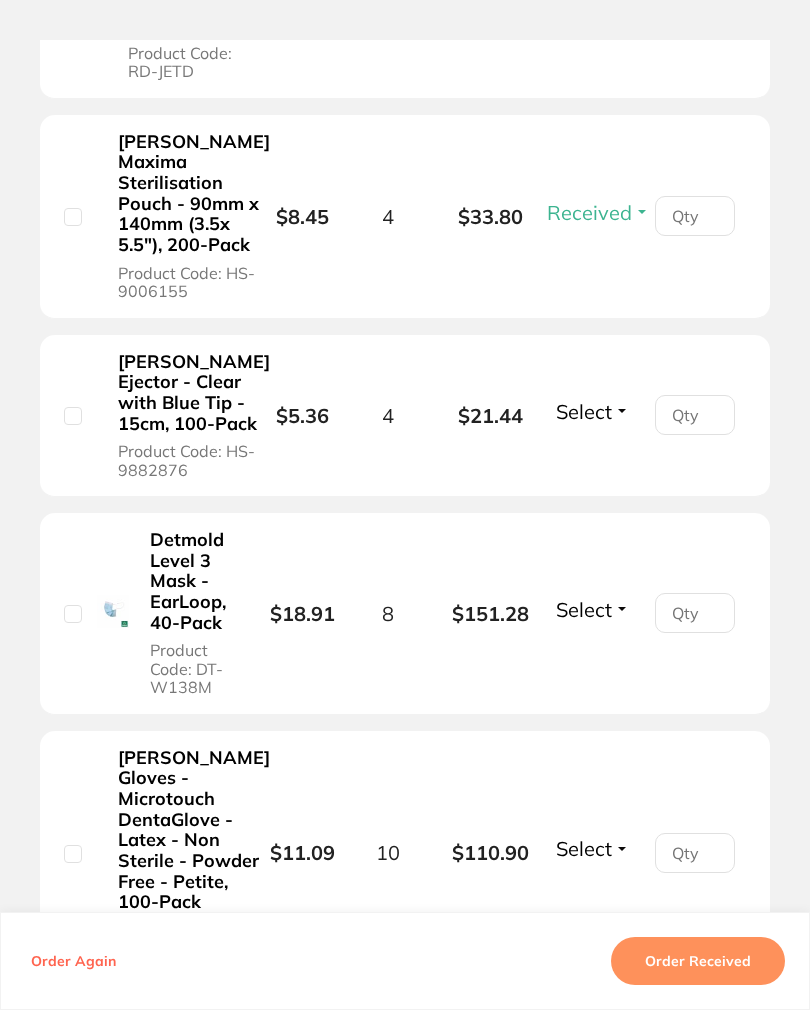 scroll, scrollTop: 1328, scrollLeft: 0, axis: vertical 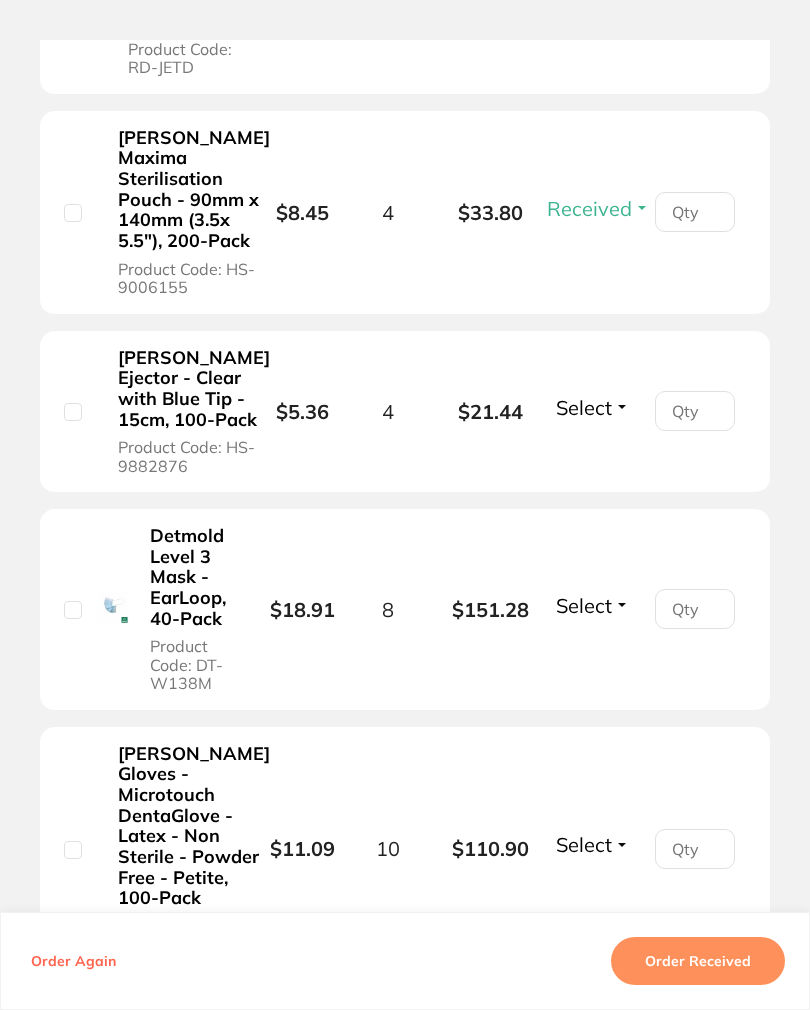 click on "Select" at bounding box center [584, 407] 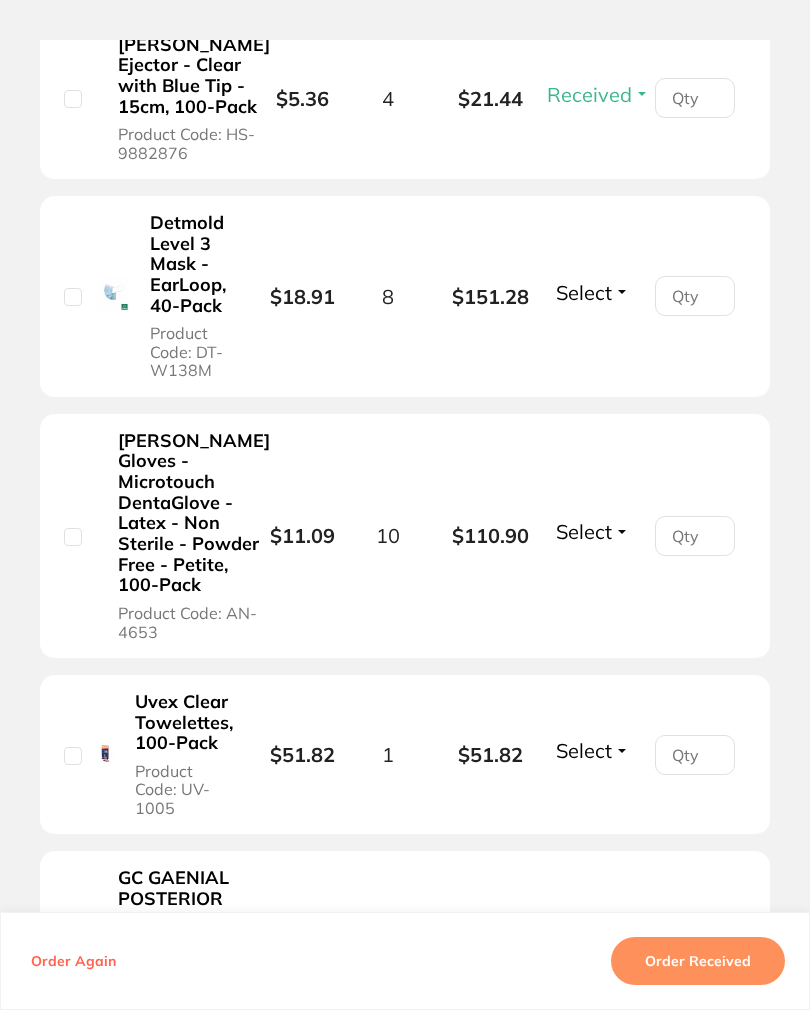 scroll, scrollTop: 1646, scrollLeft: 0, axis: vertical 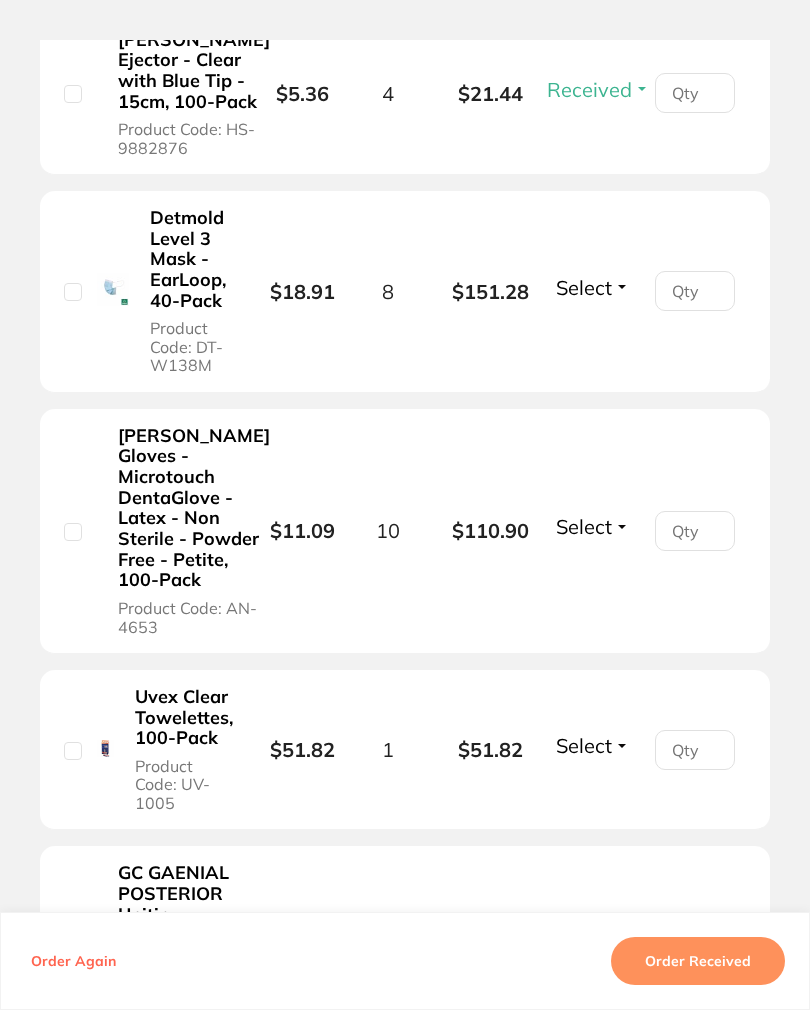click on "Select" at bounding box center [584, 287] 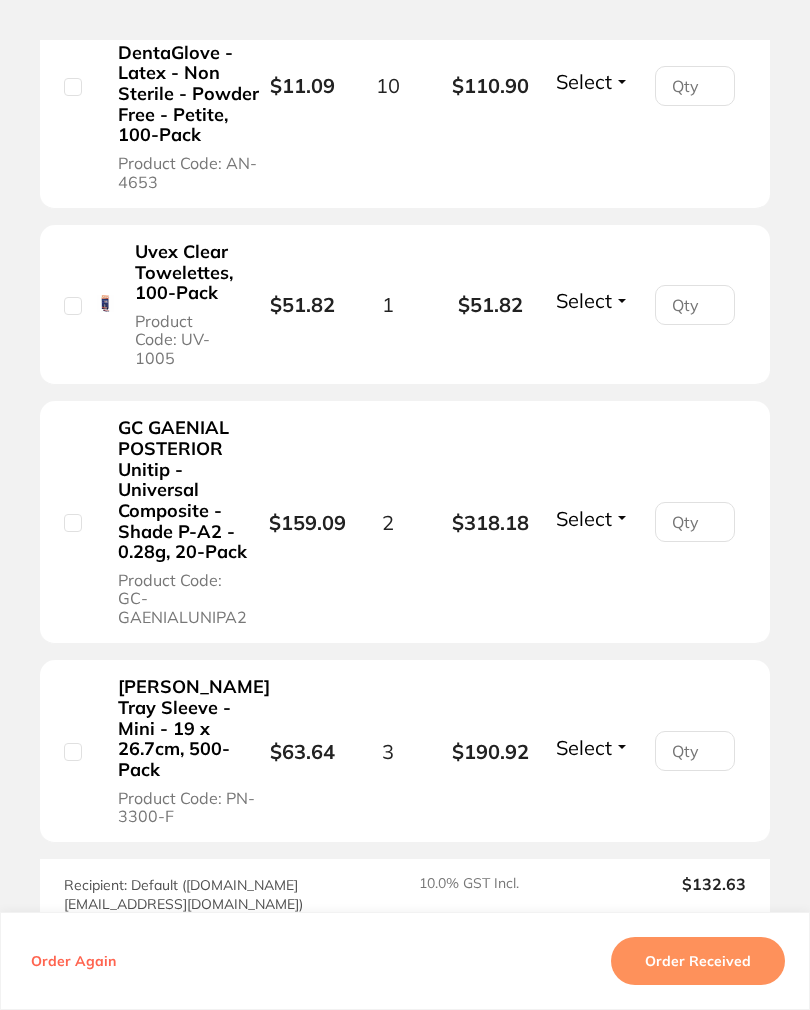 scroll, scrollTop: 2092, scrollLeft: 0, axis: vertical 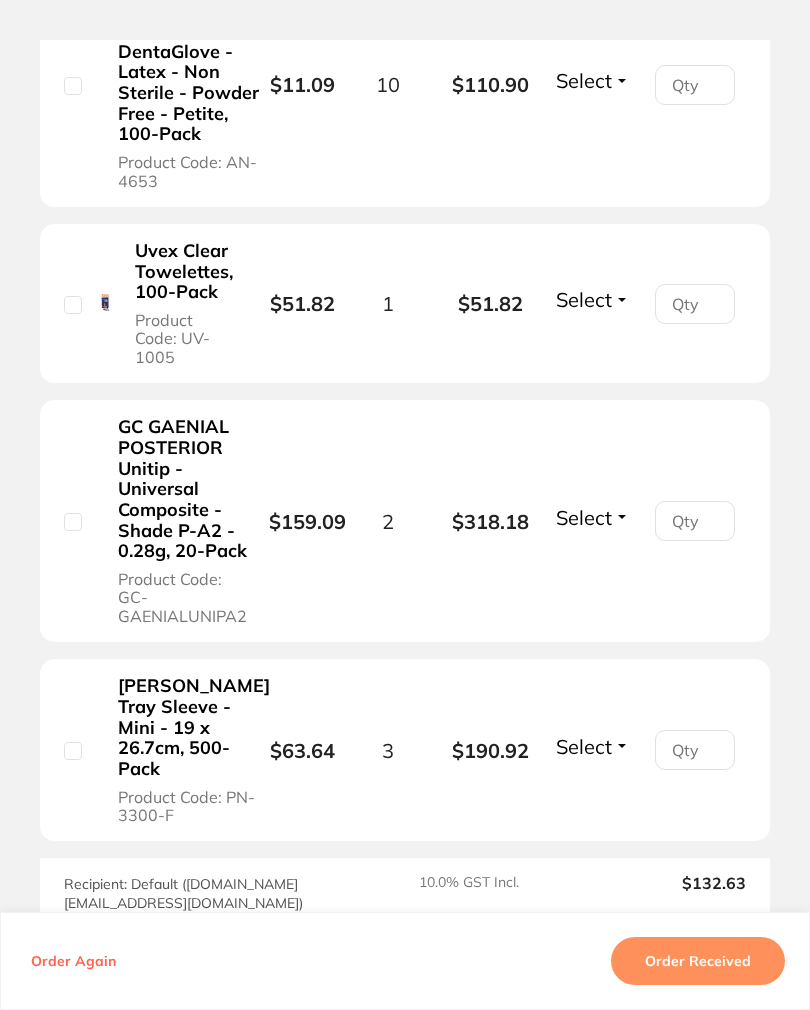 click on "Select" at bounding box center [584, 299] 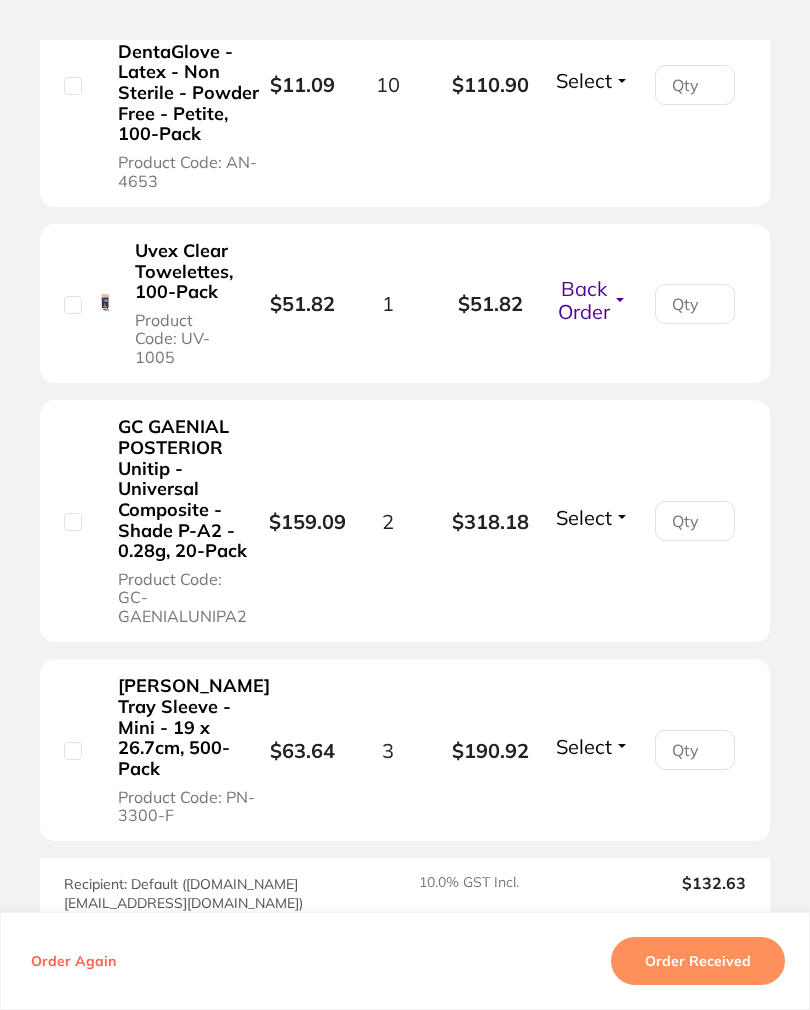 click on "Select" at bounding box center (584, 80) 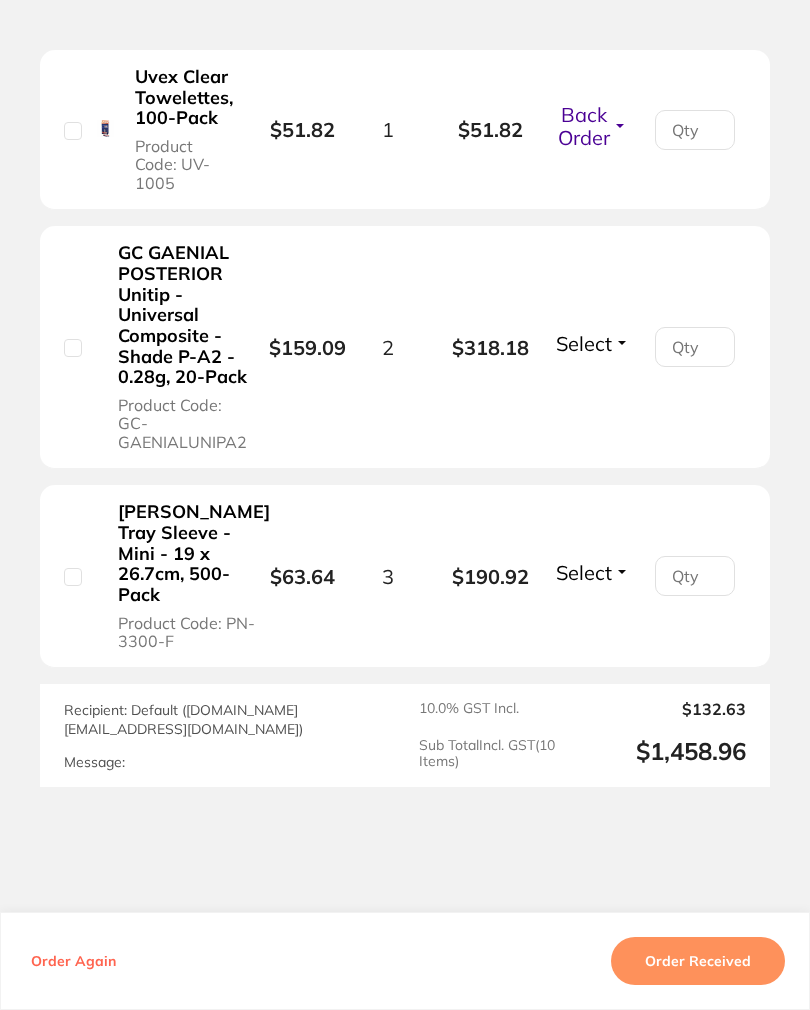 scroll, scrollTop: 2267, scrollLeft: 0, axis: vertical 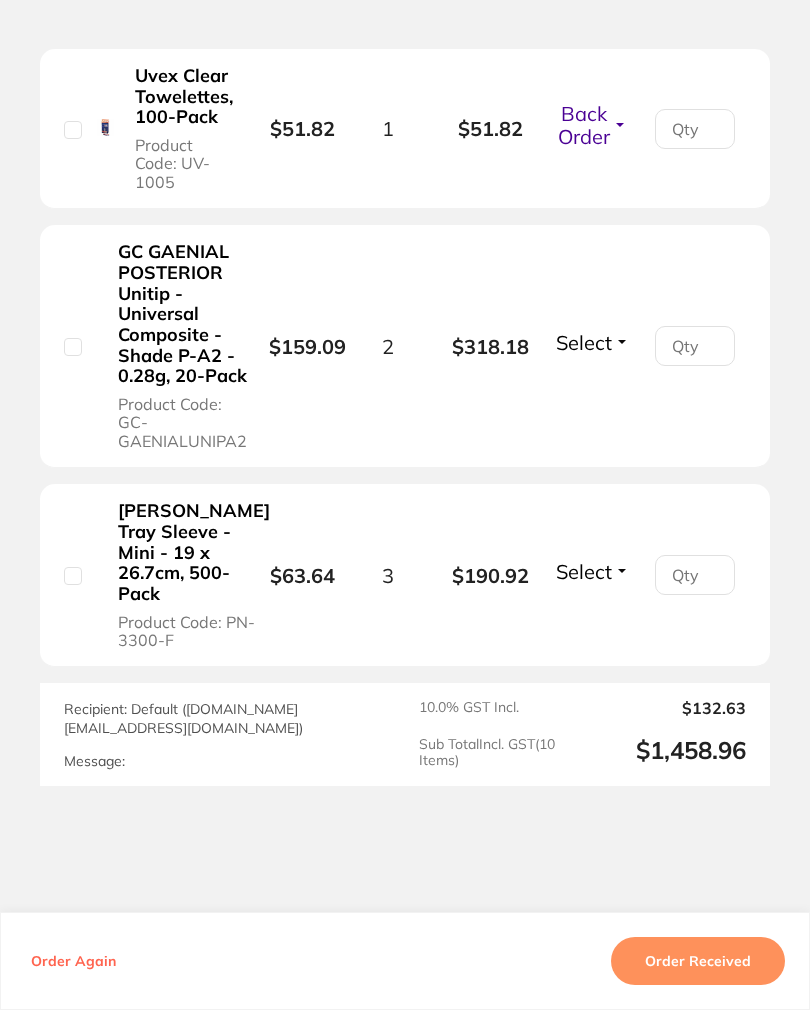 click on "Select" at bounding box center [584, 342] 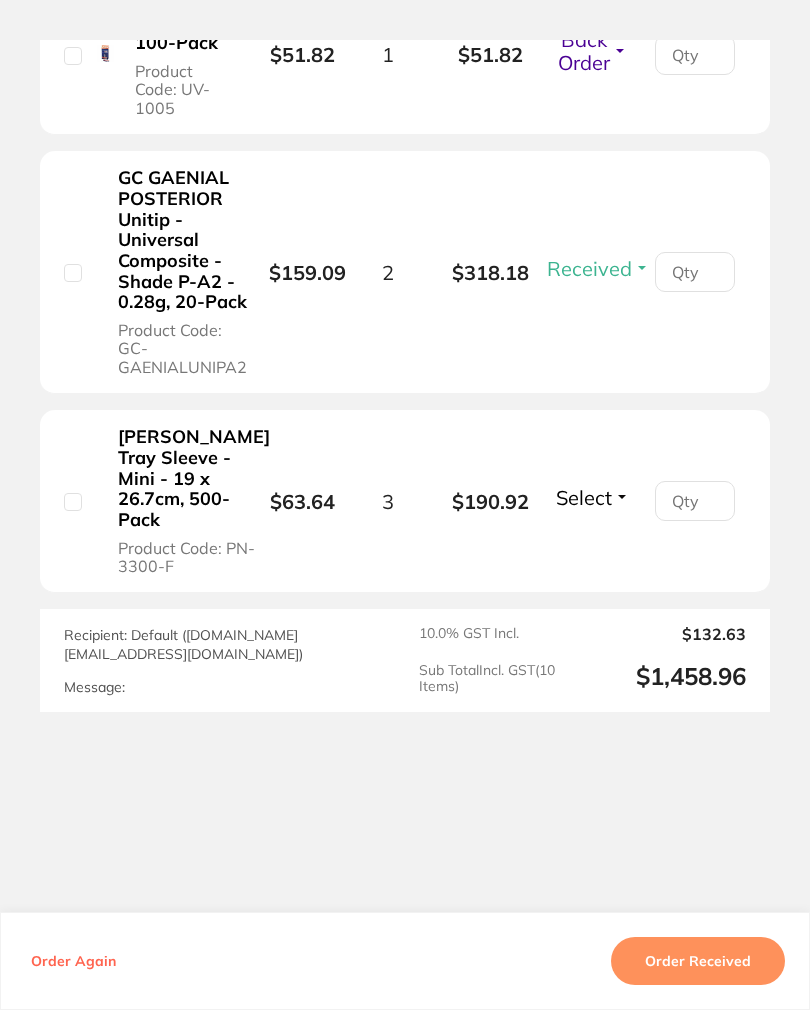 scroll, scrollTop: 2440, scrollLeft: 0, axis: vertical 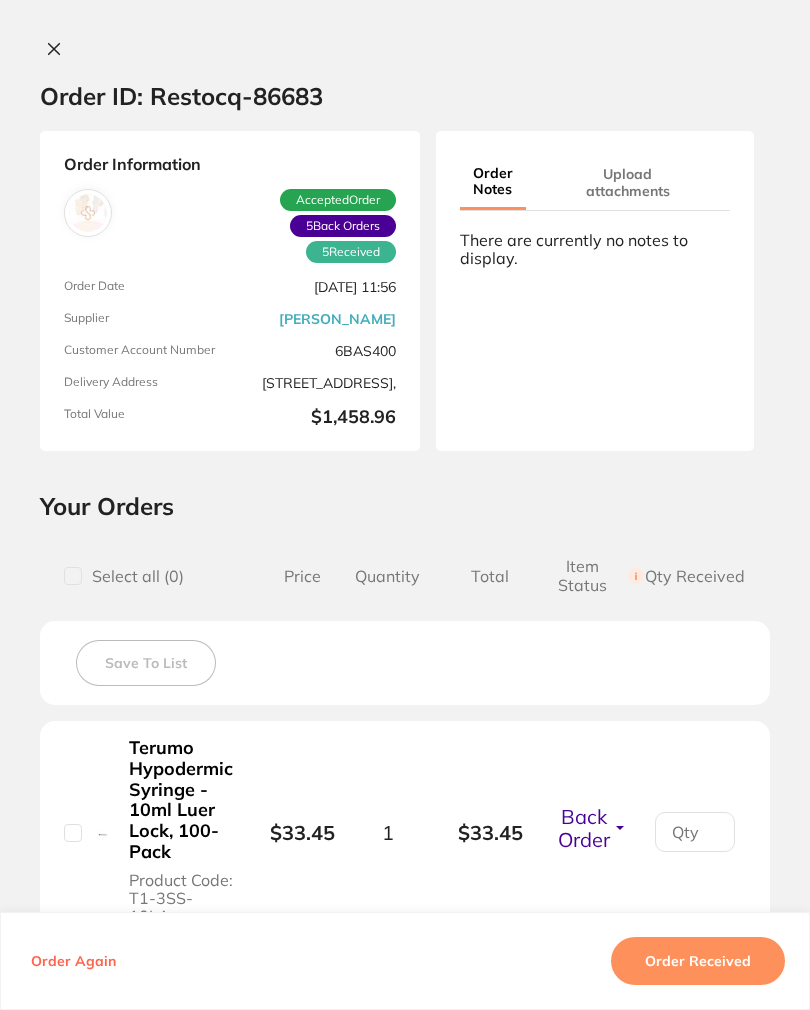 click on "Upload attachments" at bounding box center (628, 182) 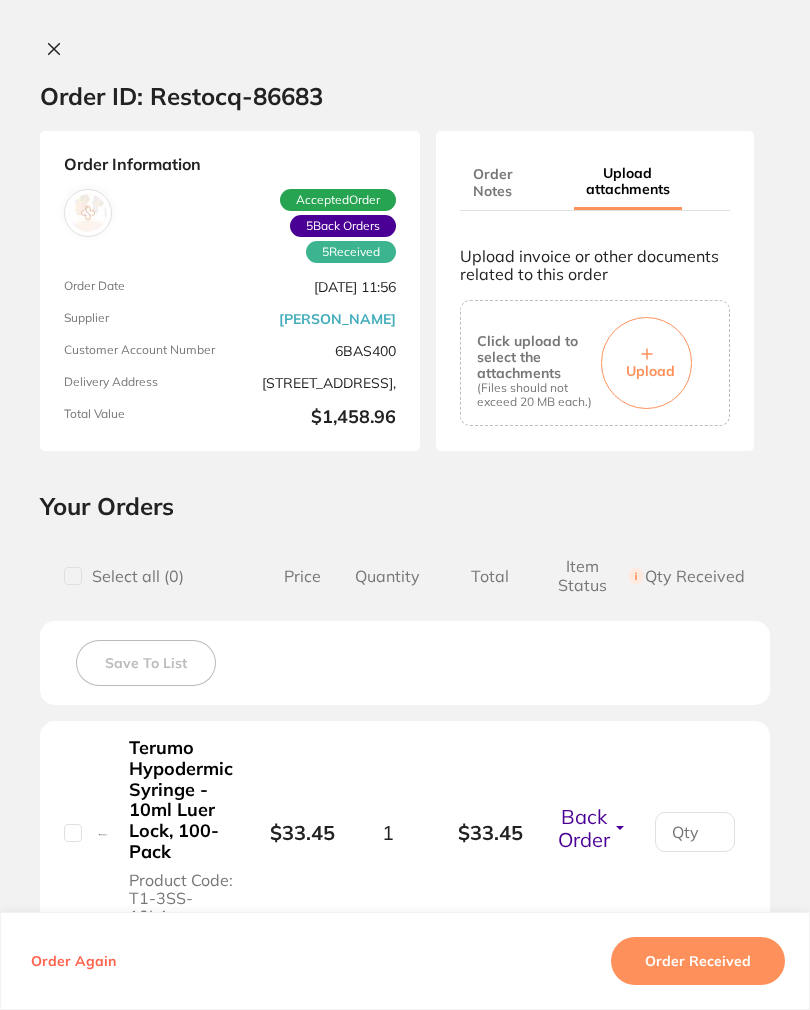 click on "Upload" at bounding box center [646, 363] 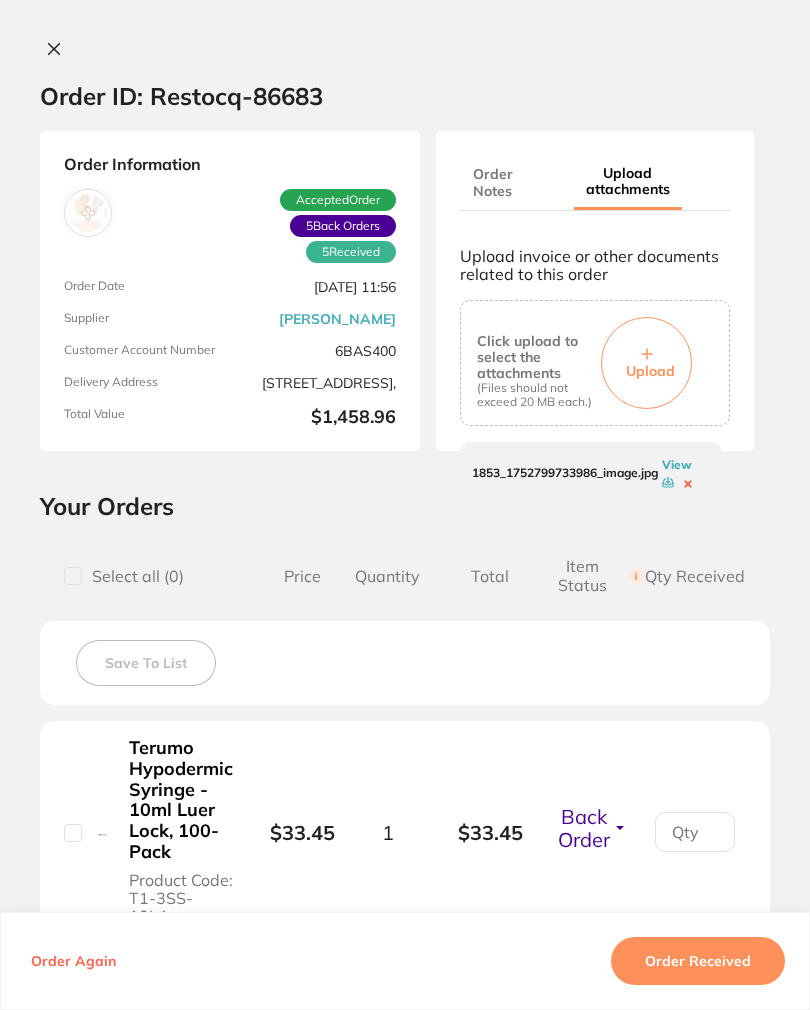 click on "Upload" at bounding box center [650, 371] 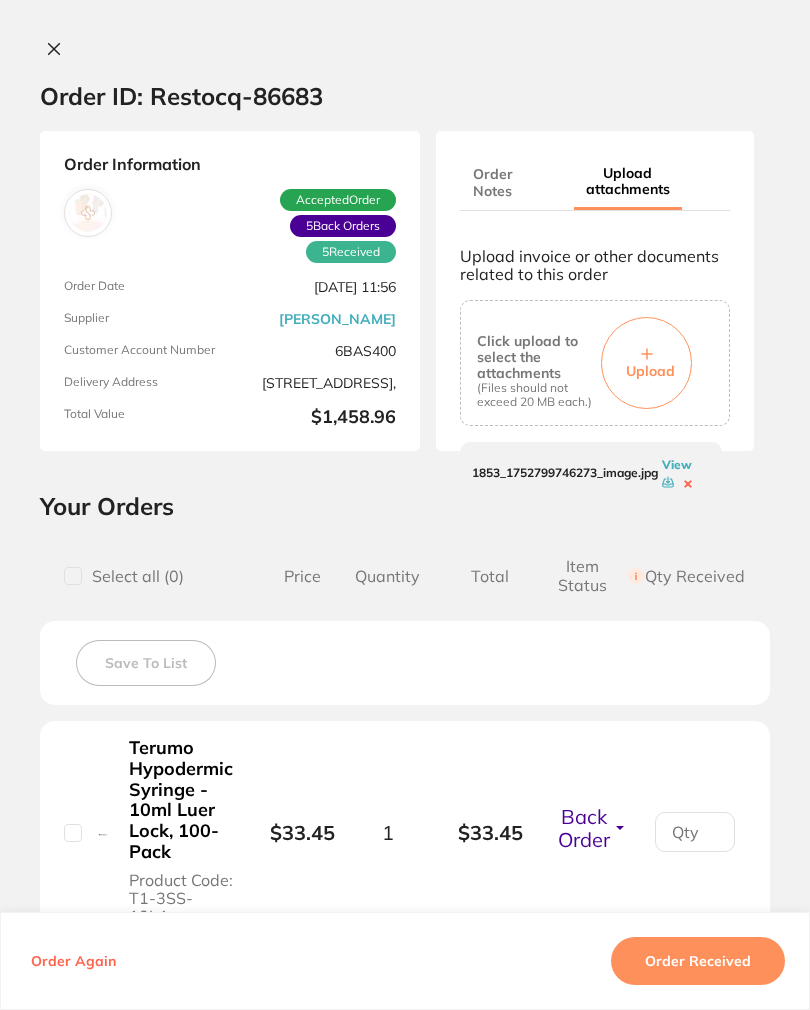 click on "Upload" at bounding box center [650, 371] 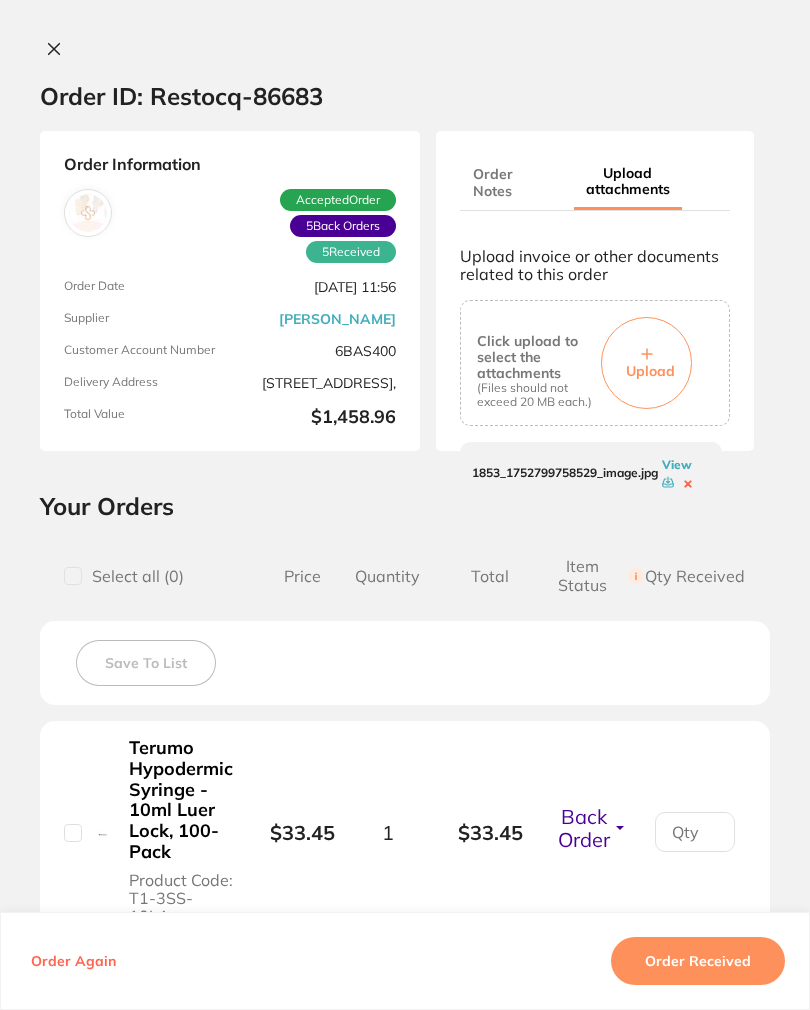 click at bounding box center [54, 50] 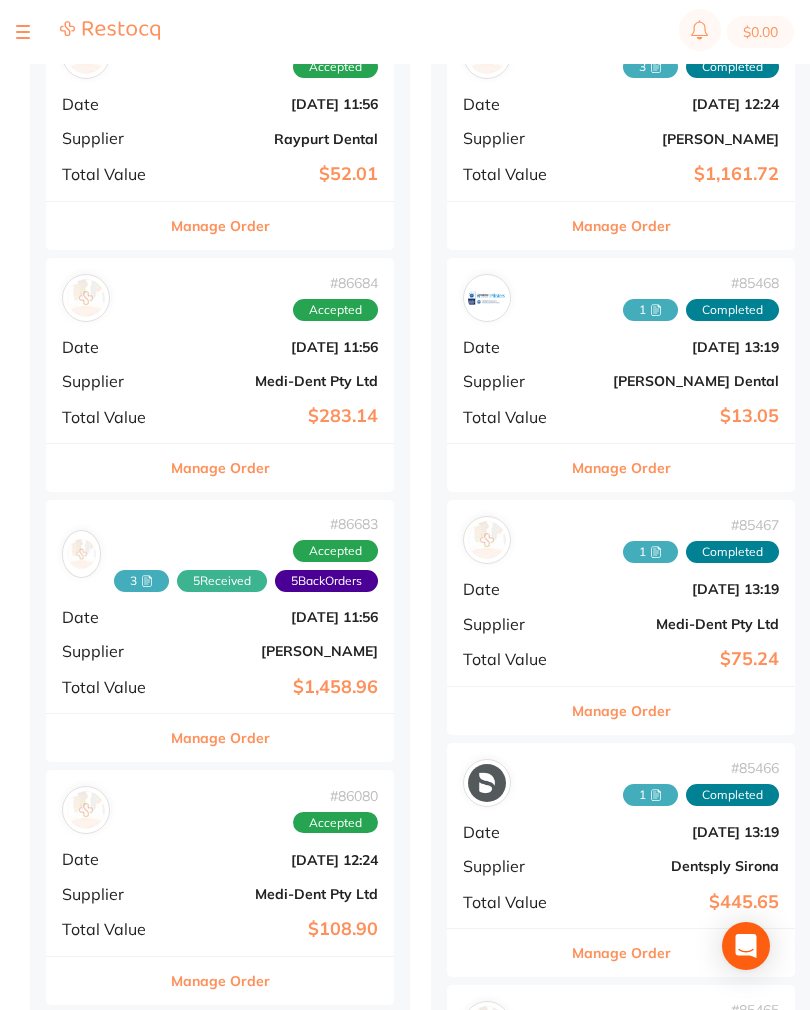 scroll, scrollTop: 0, scrollLeft: 0, axis: both 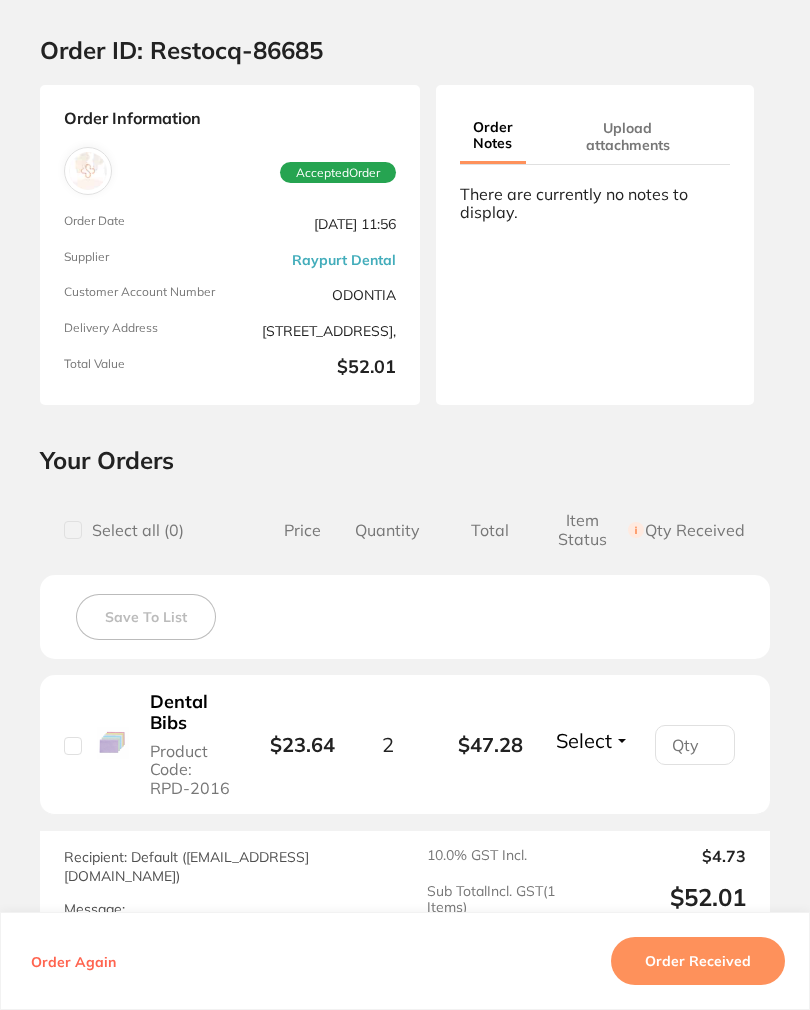 click on "Upload attachments" at bounding box center (628, 136) 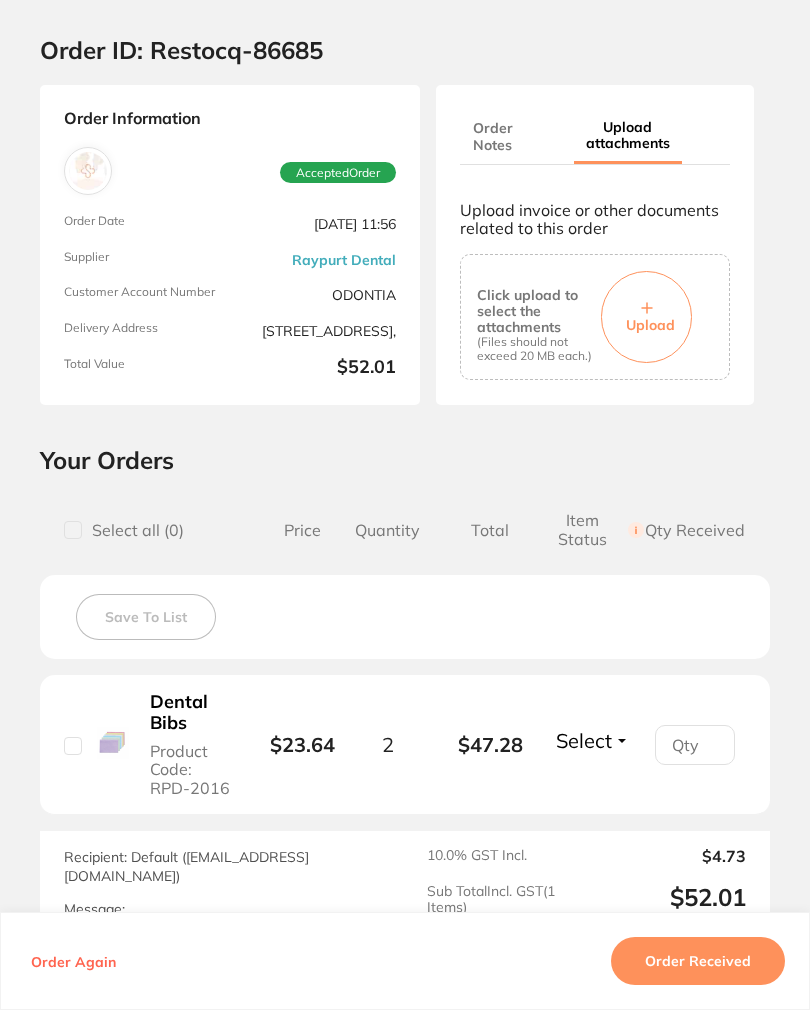click on "Upload" at bounding box center (646, 317) 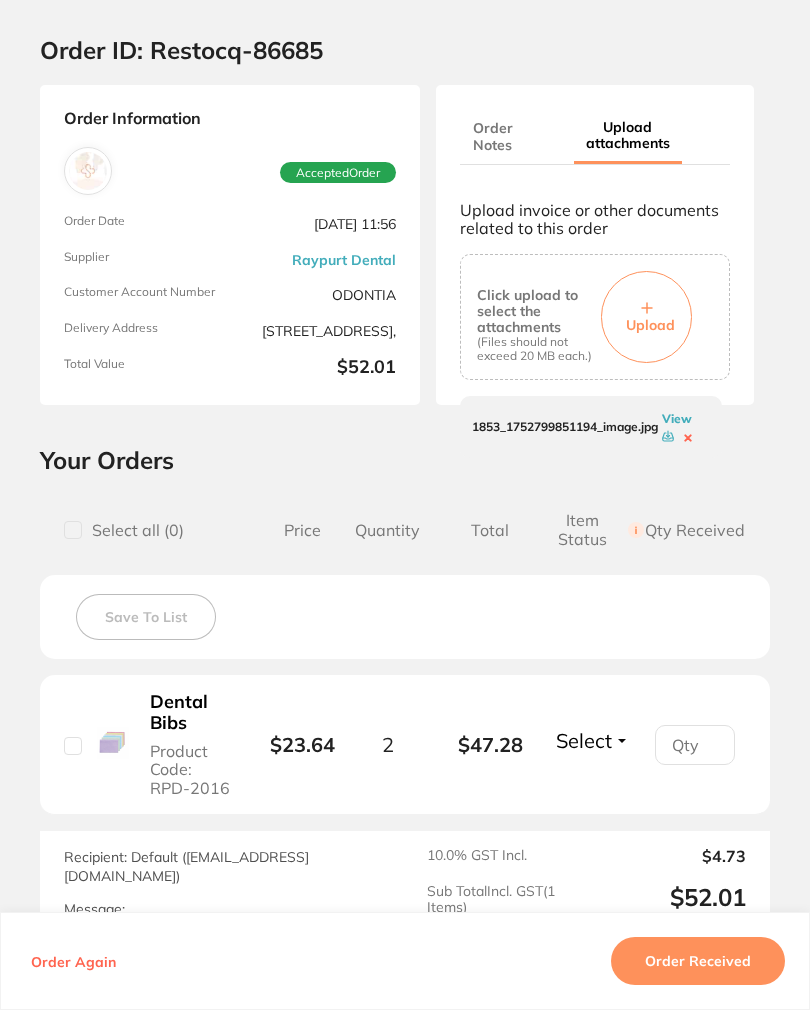 click on "Order Received" at bounding box center (698, 961) 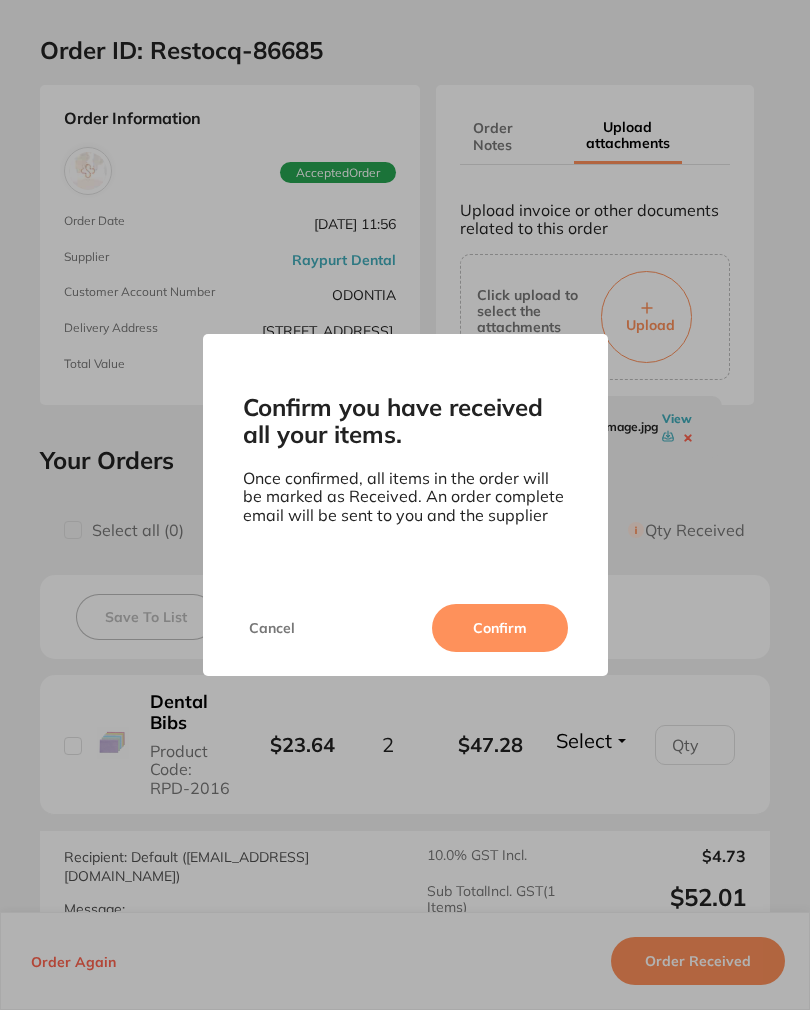 click on "Confirm" at bounding box center (500, 628) 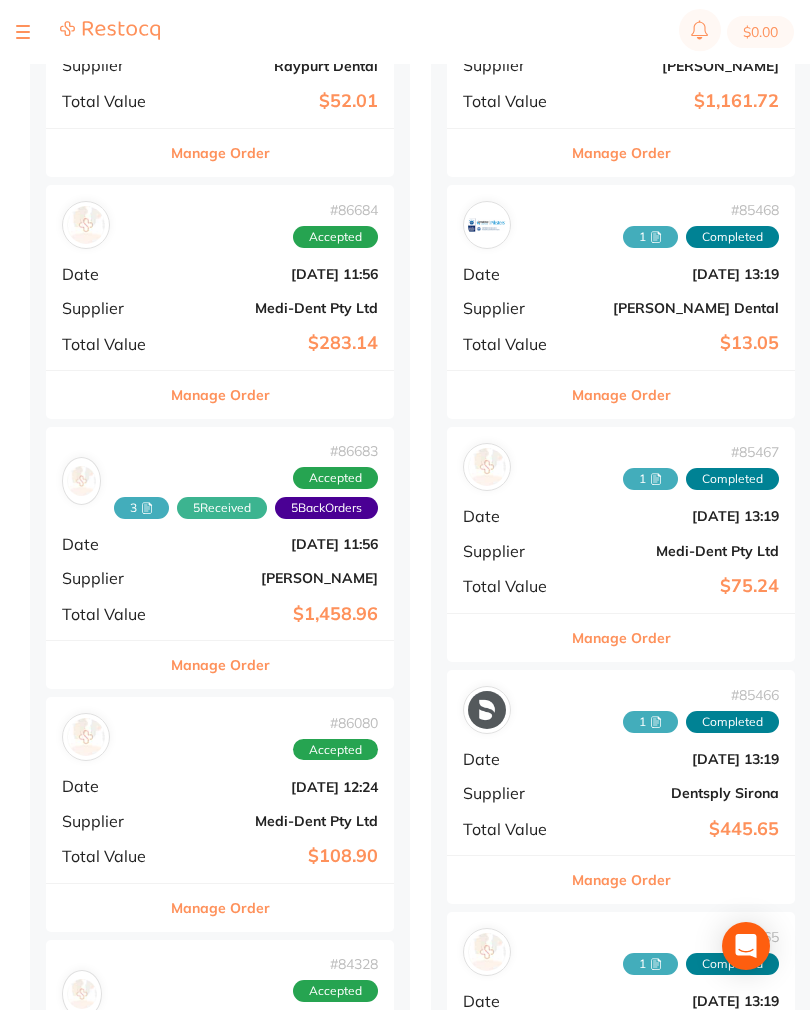scroll, scrollTop: 0, scrollLeft: 0, axis: both 